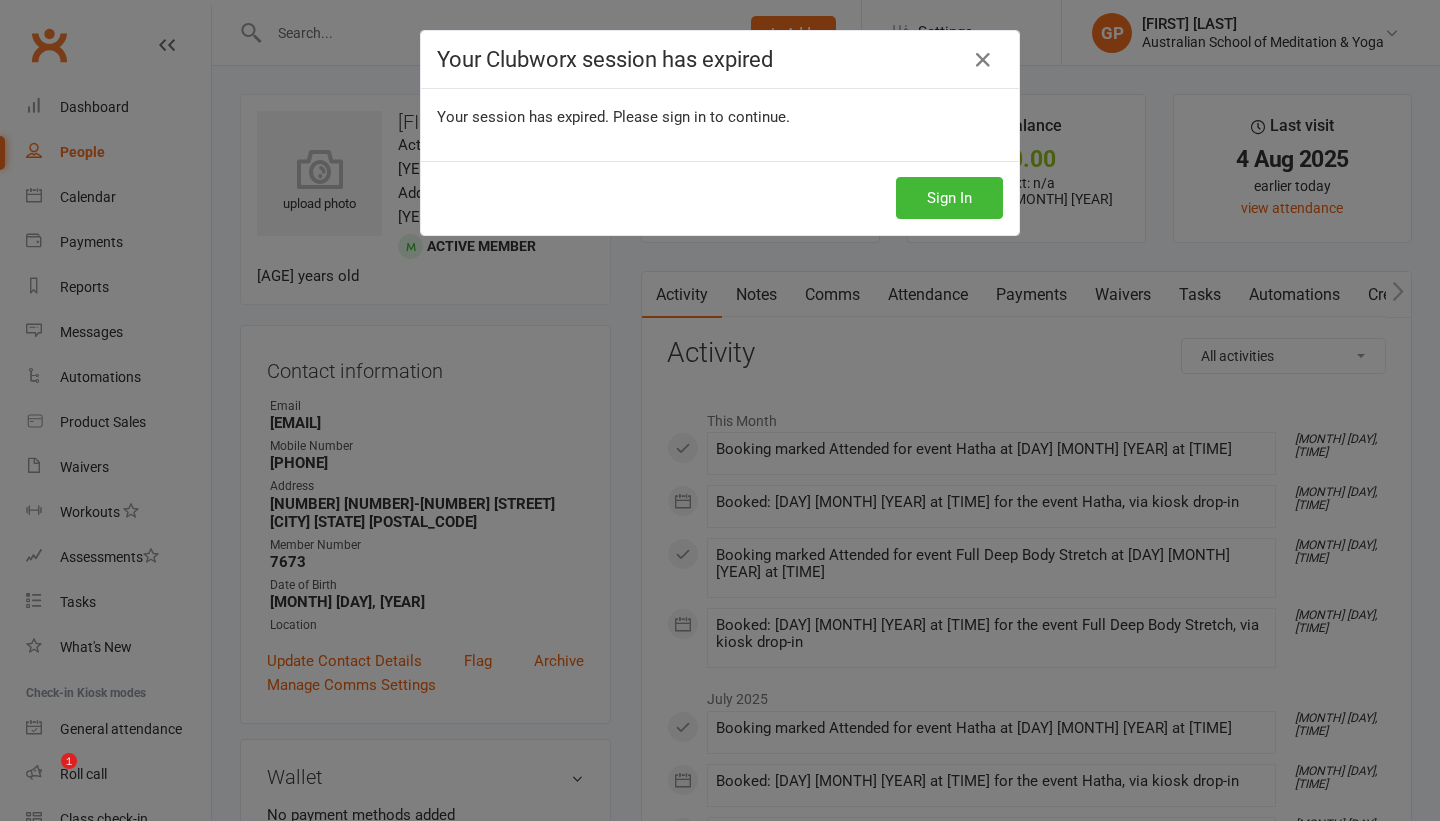 scroll, scrollTop: 15, scrollLeft: 0, axis: vertical 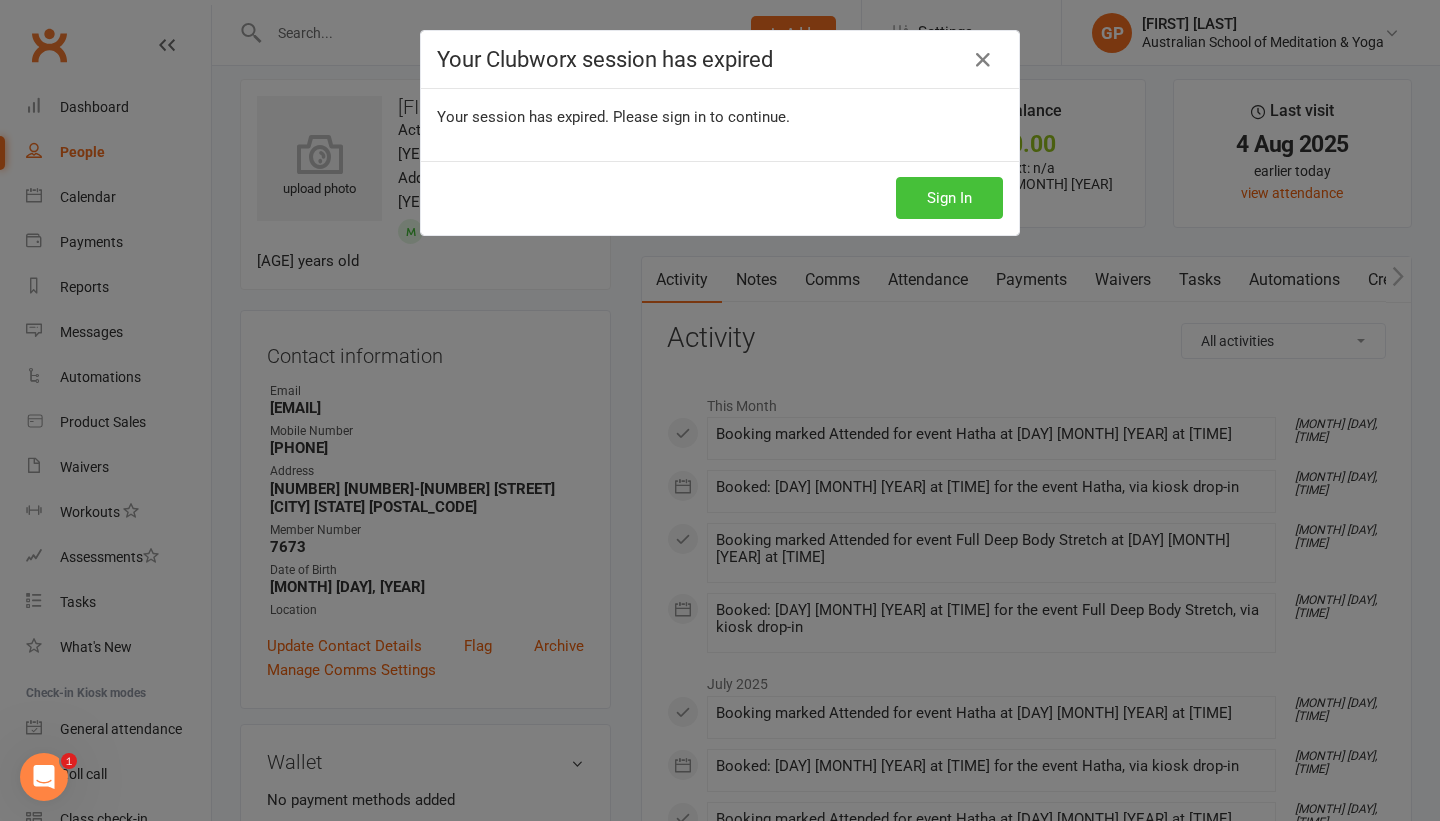 click on "Sign In" at bounding box center (949, 198) 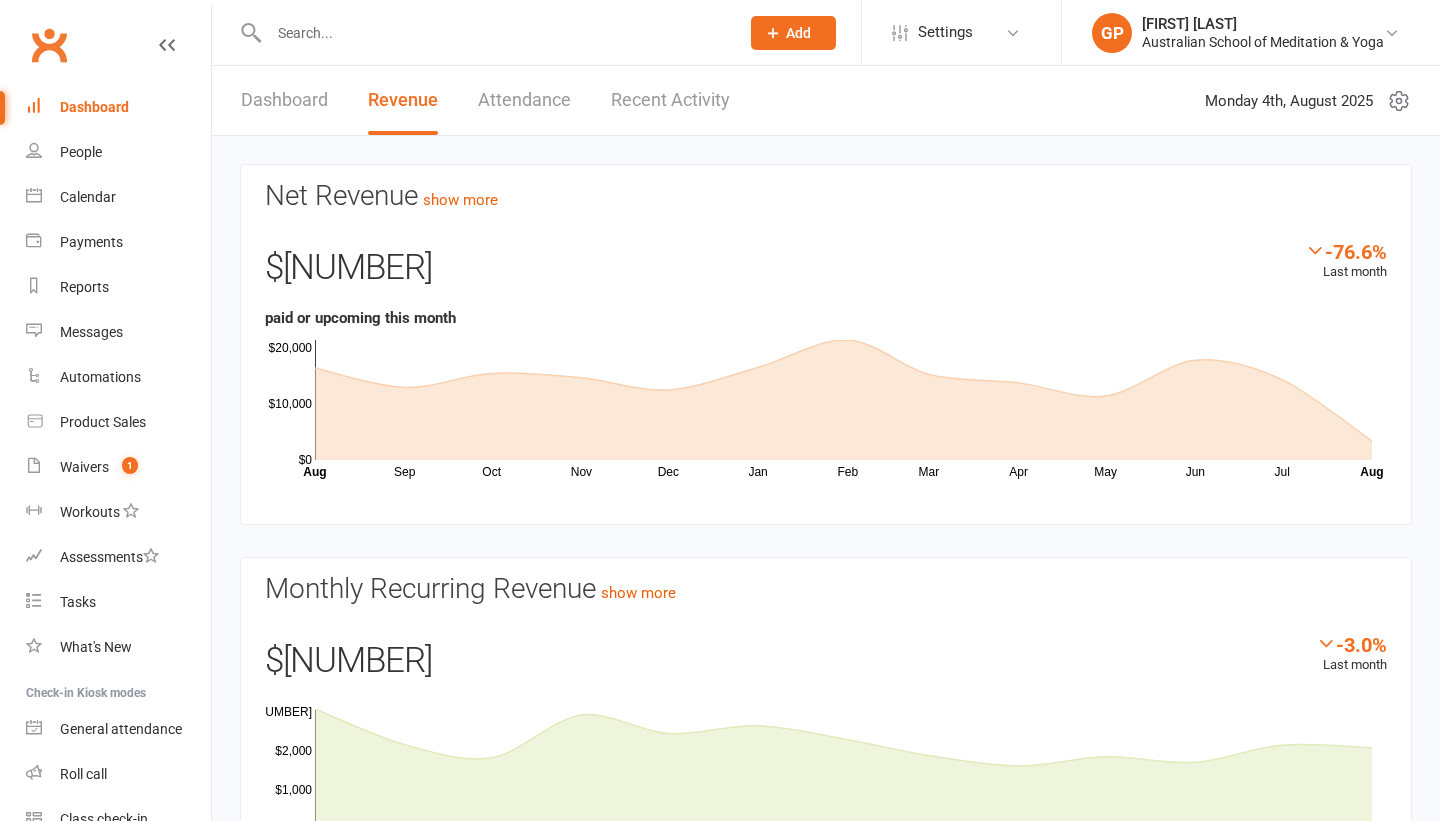 scroll, scrollTop: 0, scrollLeft: 0, axis: both 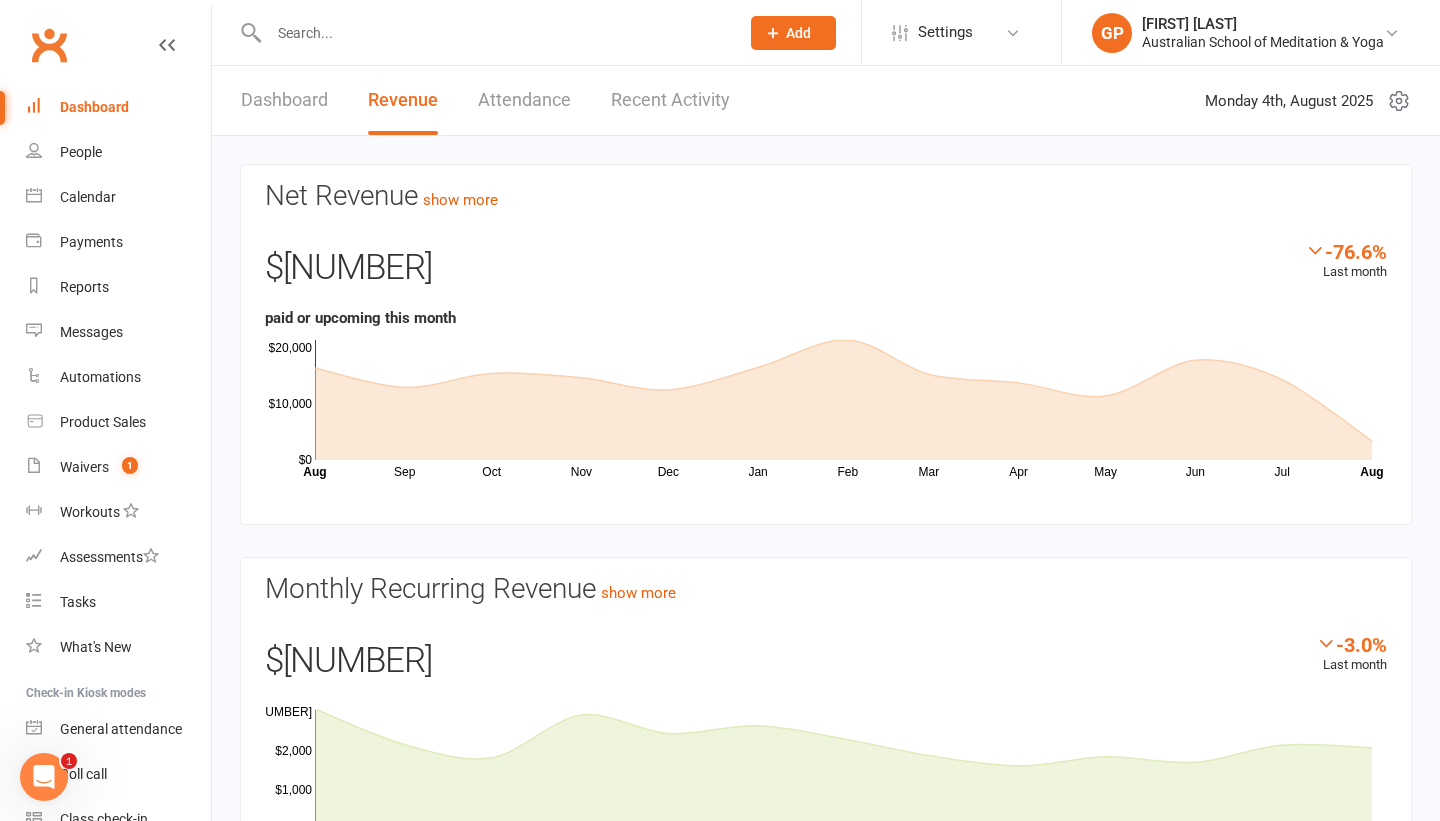 click at bounding box center [494, 33] 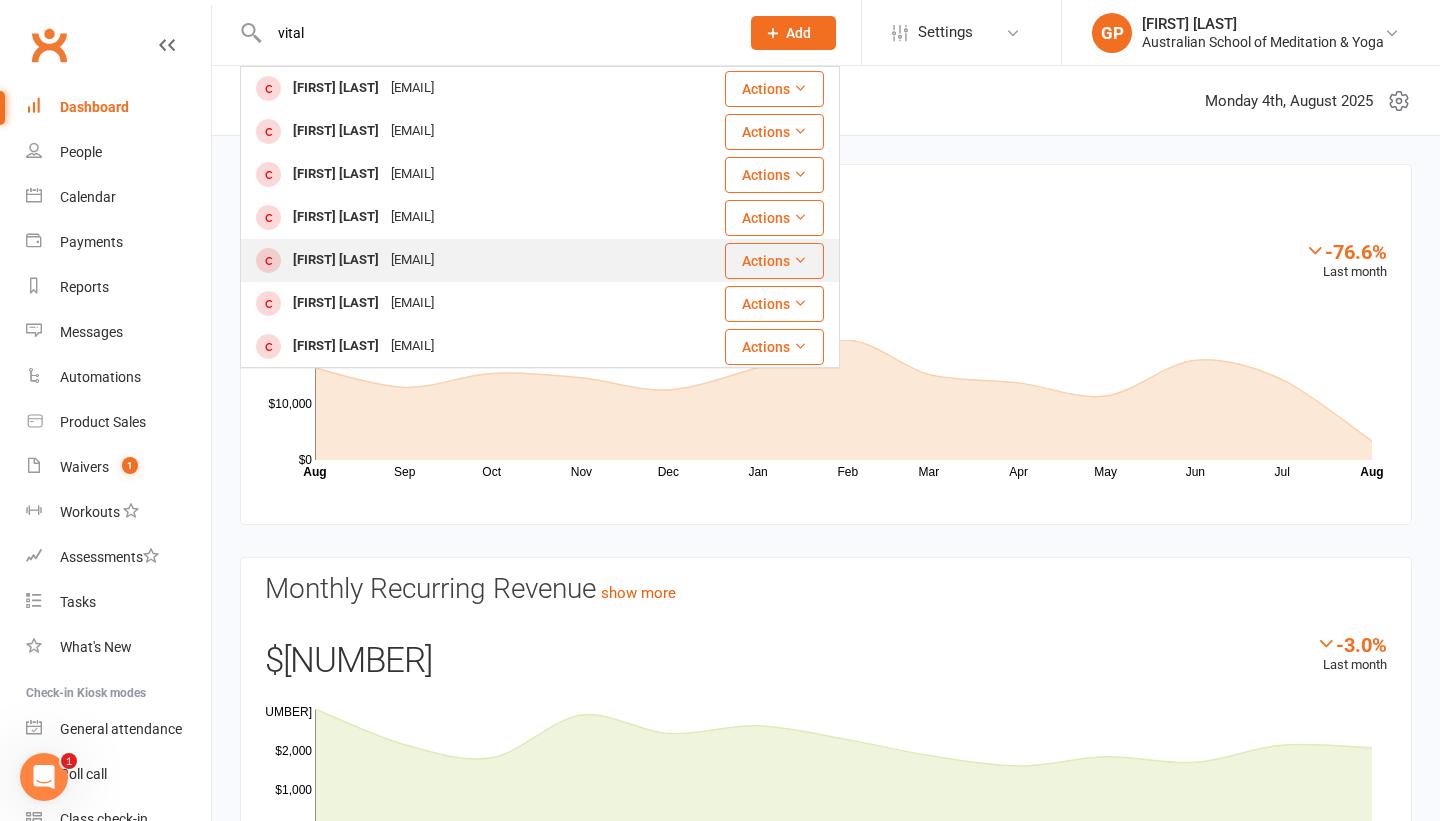 type on "vital" 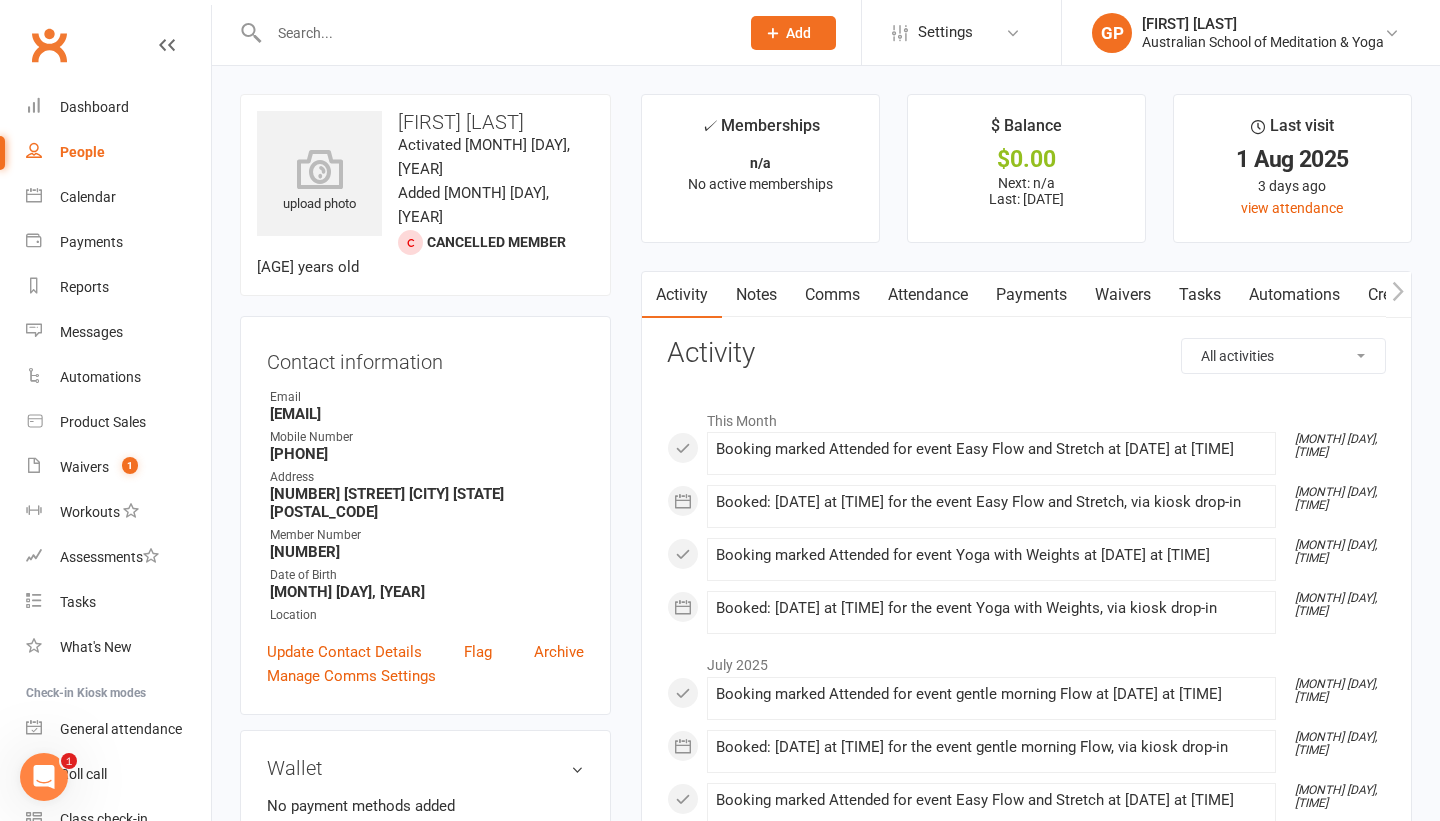 click on "✓ Memberships n/a No active memberships $ Balance $0.00 Next: n/a Last: [DATE] Last visit [DATE] [DAYS_AGO] ago view attendance
Activity Notes Comms Attendance Payments Waivers Tasks Automations Credit balance
All activities Bookings / Attendances Communications Notes Failed SMSes Gradings Members Memberships POS Sales Payments Credit Vouchers Prospects Reports Automations Tasks Waivers Workouts Kiosk Mode Consent Assessments Contact Flags Family Relationships Activity This Month [MONTH] [DAY], [TIME] Booking marked Attended for event Easy Flow and Stretch at [DATE] at [TIME]   [MONTH] [DAY], [TIME] Booked: [DATE] at [TIME] for the event Easy Flow and Stretch, via kiosk drop-in   [MONTH] [DAY], [TIME] Booking marked Attended for event Yoga with Weights at [DATE] at [TIME]   [MONTH] [DAY], [TIME] Booked: [DATE] at [TIME] for the event Yoga with Weights, via kiosk drop-in   July [YEAR] [MONTH] [DAY], [TIME] Booking marked Attended for event gentle morning Flow at [DATE] at [TIME]   [MONTH] [DAY], [TIME]" at bounding box center (1026, 970) 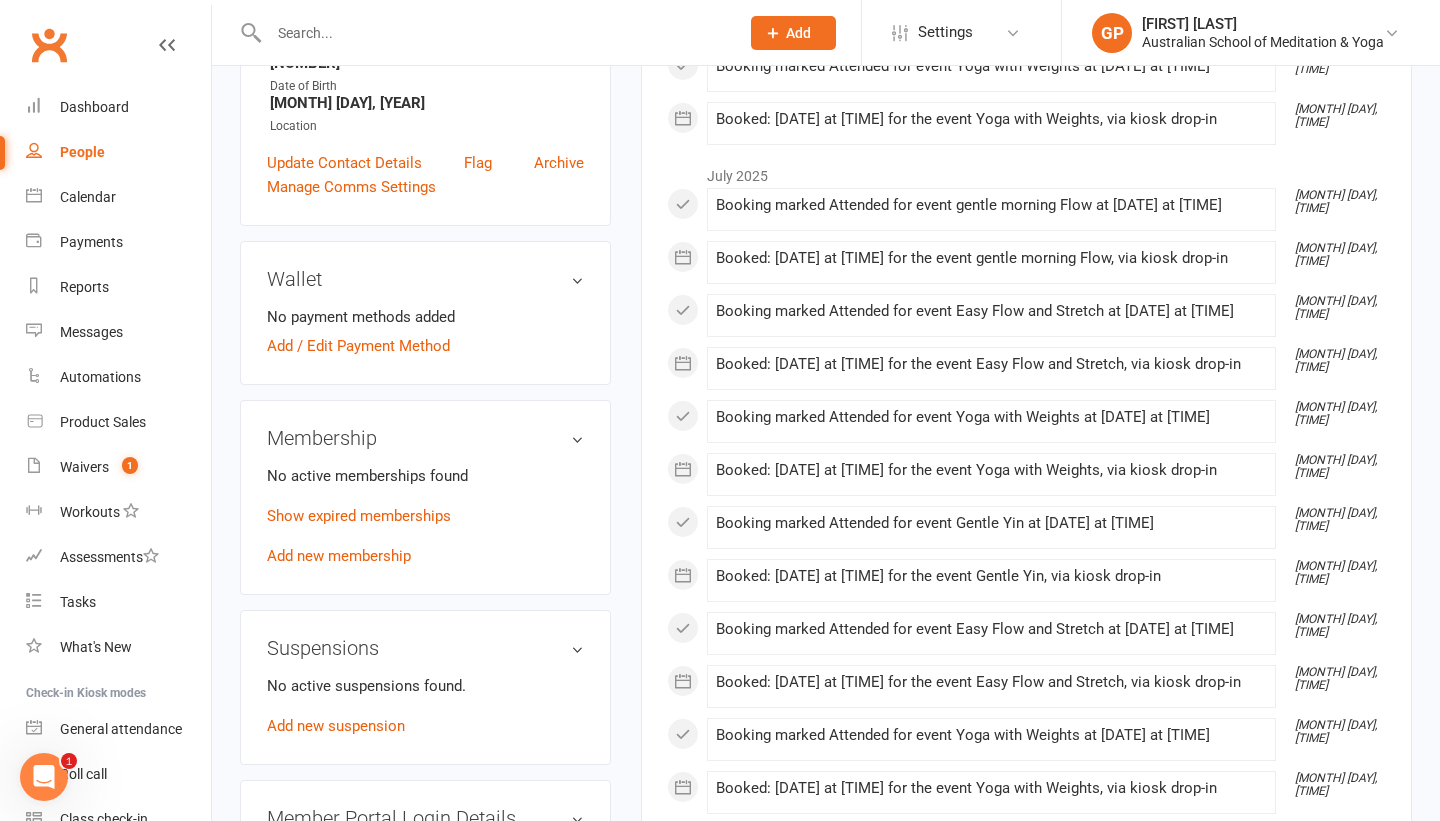 scroll, scrollTop: 520, scrollLeft: 0, axis: vertical 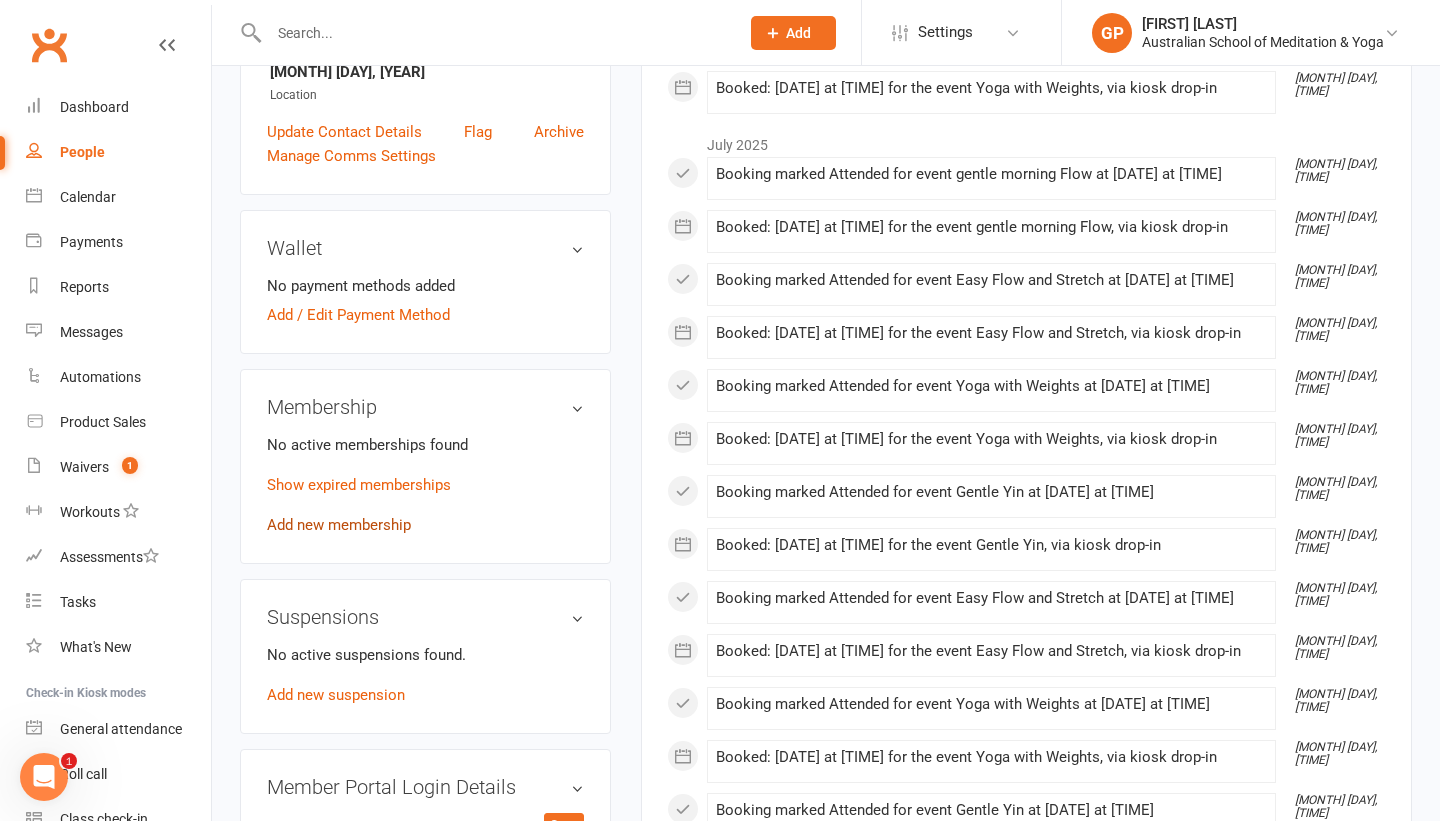 click on "Add new membership" at bounding box center (339, 525) 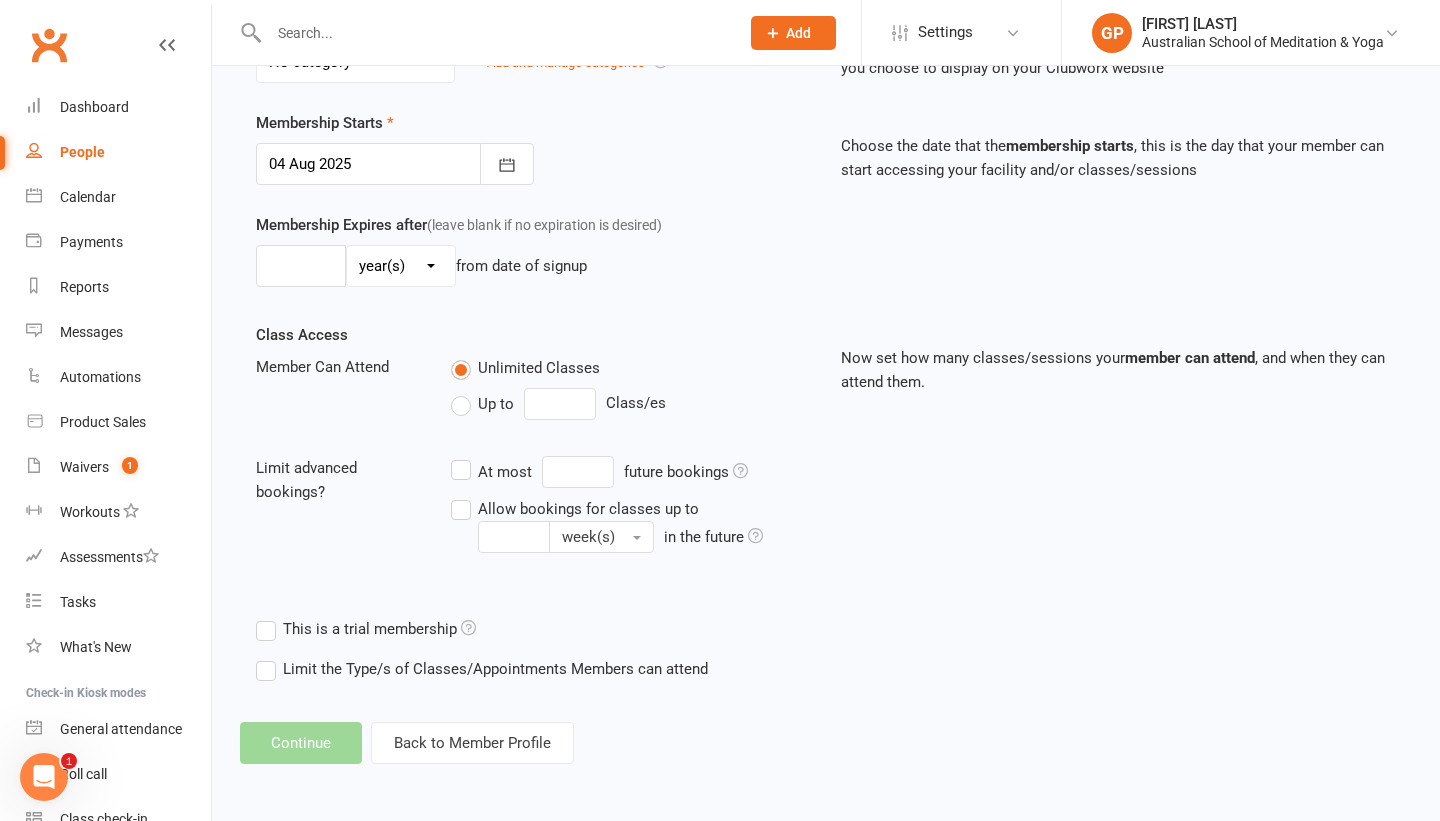 scroll, scrollTop: 0, scrollLeft: 0, axis: both 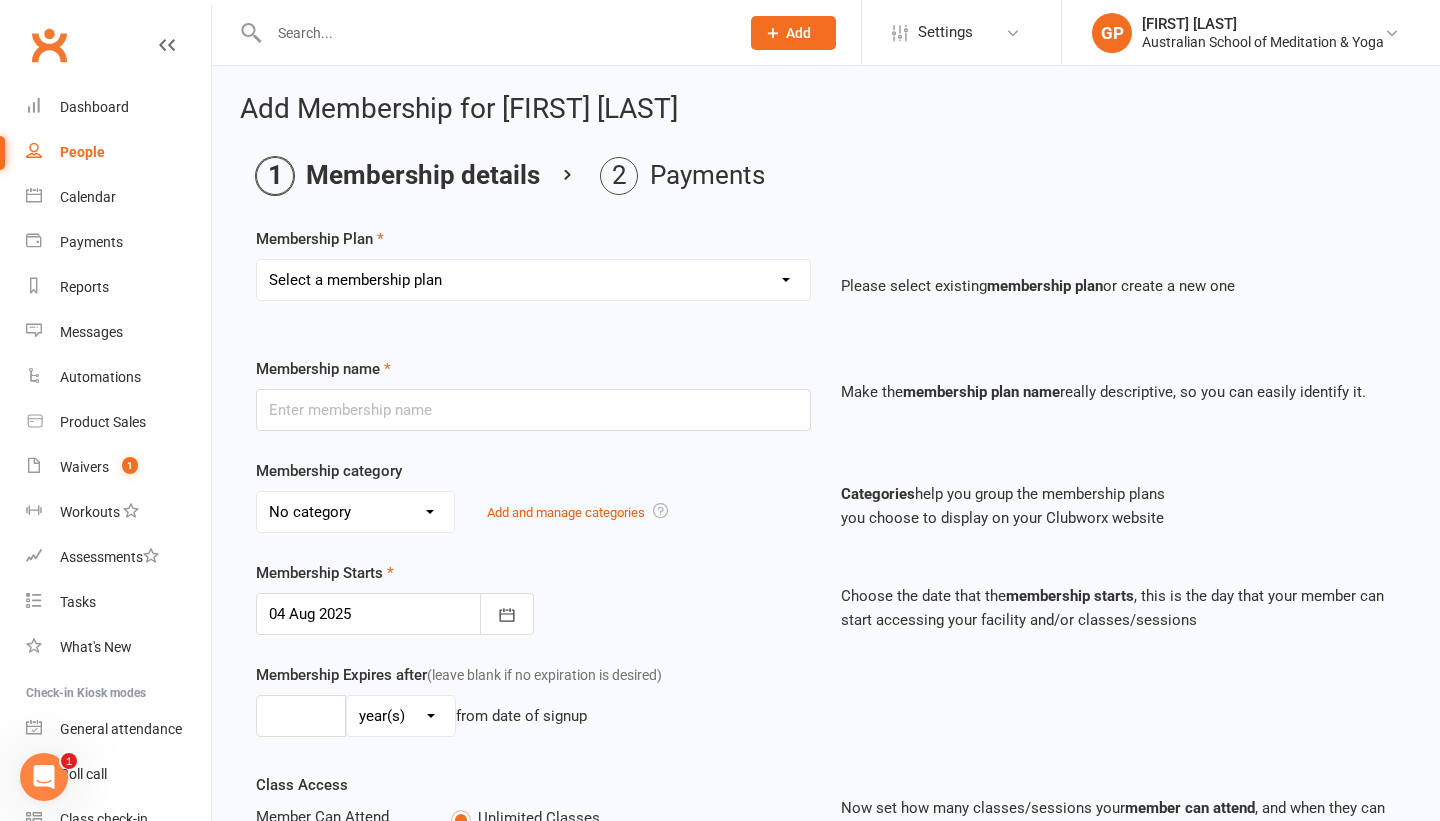 click on "Select a membership plan Create new Membership Plan Intro: Unlimited 1 Month Membership Intro: 6 Class Pass Intro: 6 Class Pass Concession - For Full time Students/Concession Pass Holders Only. 6 Class Pass 6 Class Pass Concession - For Full time Students/Concession Pass Holders Only. 12 Class Pass 12 Class Pass Concession - For Full time Students/Concession Pass Holders Only. Unlimited 1 Month Membership Unlimited 3 Month Membership Unlimited 6 Month Membership: Monthly Payments Unlimited Yearly Membership: Fortnightly Payments Unlimited Yearly Membership: Monthly Payments 6 Months Upfront Membership 12 Months Upfront Membership Casual Casual Concession - For Full time Students/Concession Pass Holders Only. Unlimited 3 Months Membership - $99 - New Members Unlimited 6 month Fortnightly payments Open Day - 6 Months Upfront Membership Open Day - 12 Months Upfront Membership 12 Class Intro Offer - $99 - News Members Deep Peace 10 Class Pass $50 Gift Card Voucher $100 Gift Card Voucher $100 Donation" at bounding box center [533, 280] 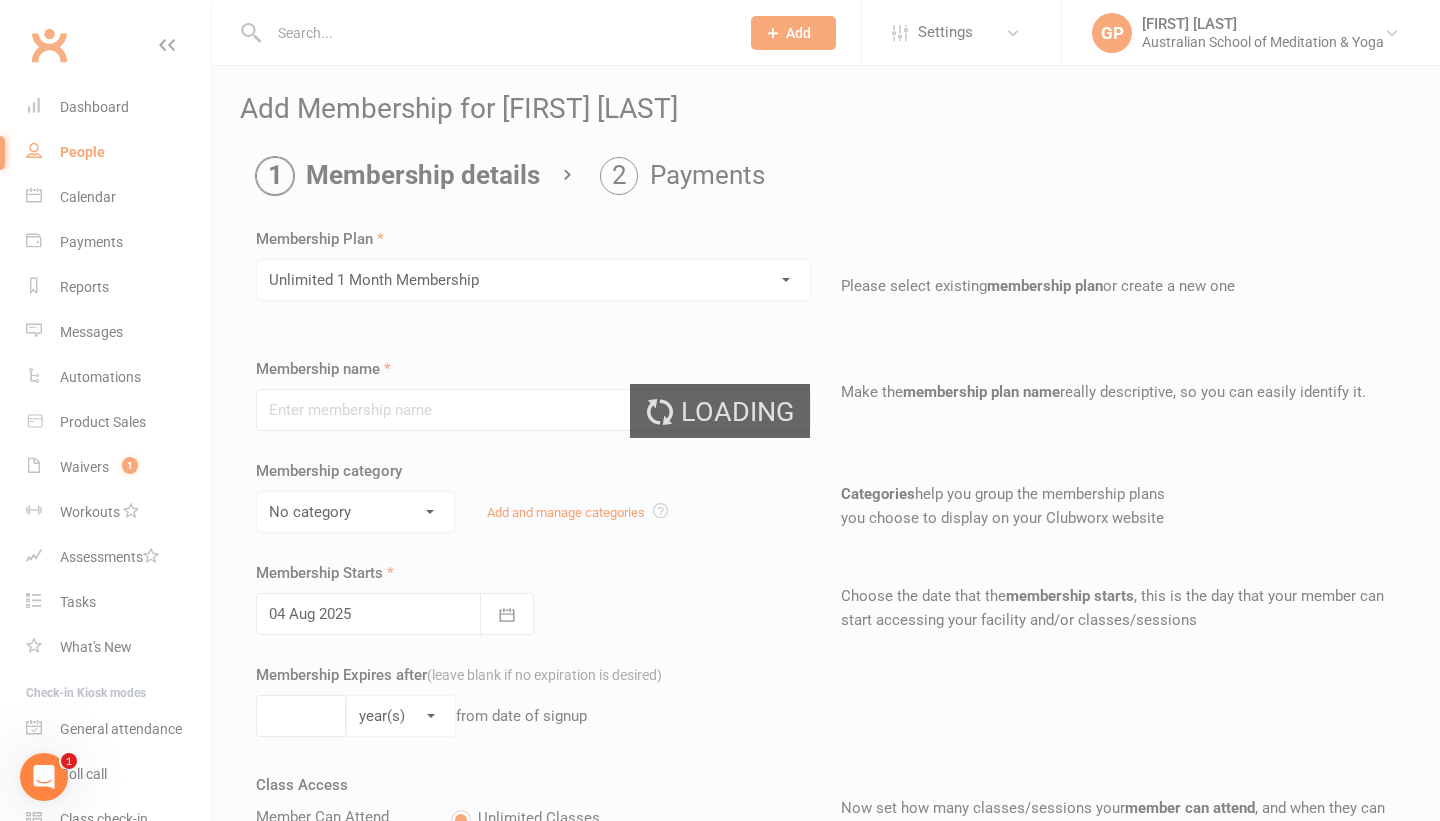 type on "Unlimited 1 Month Membership" 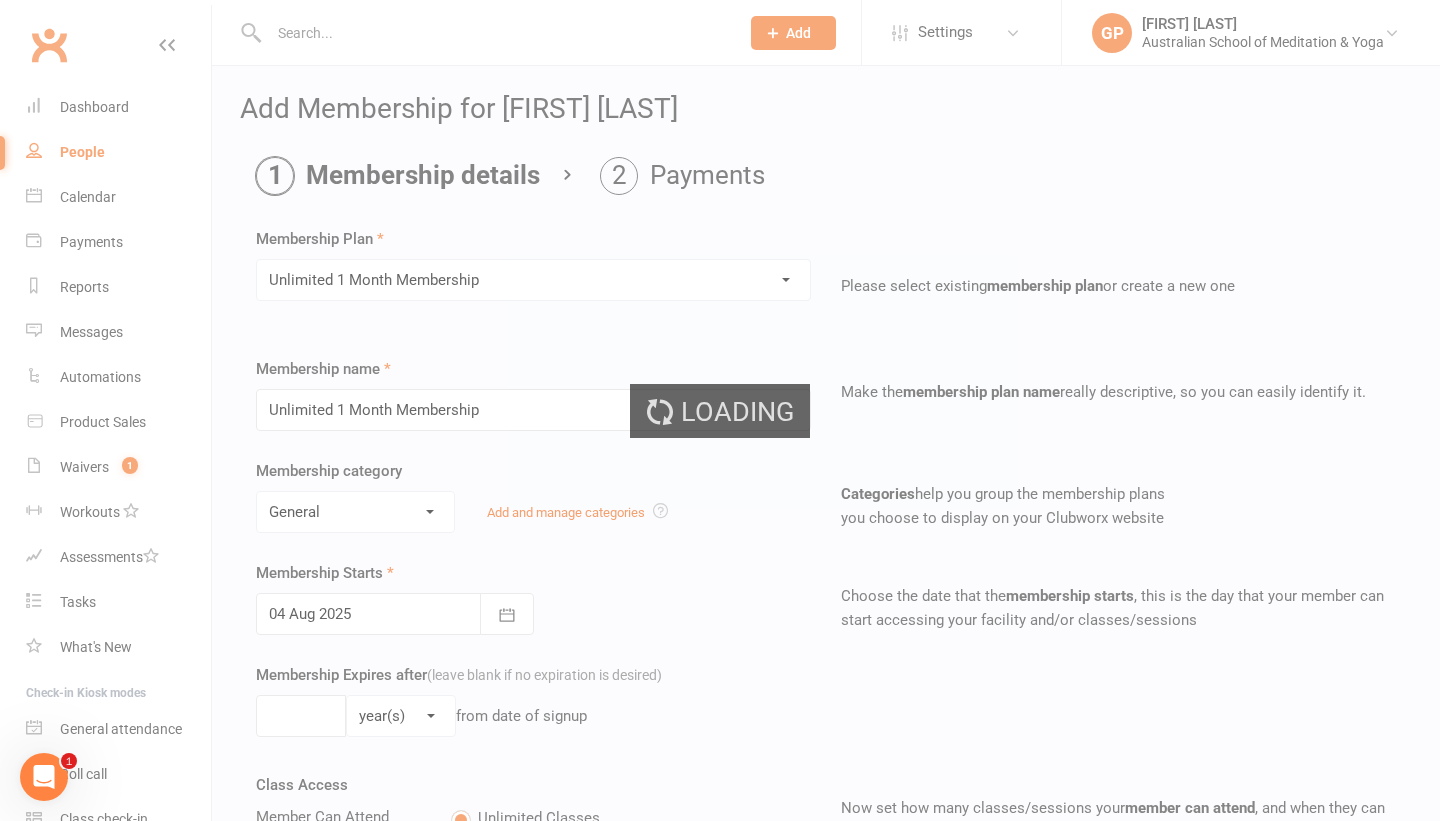 type on "1" 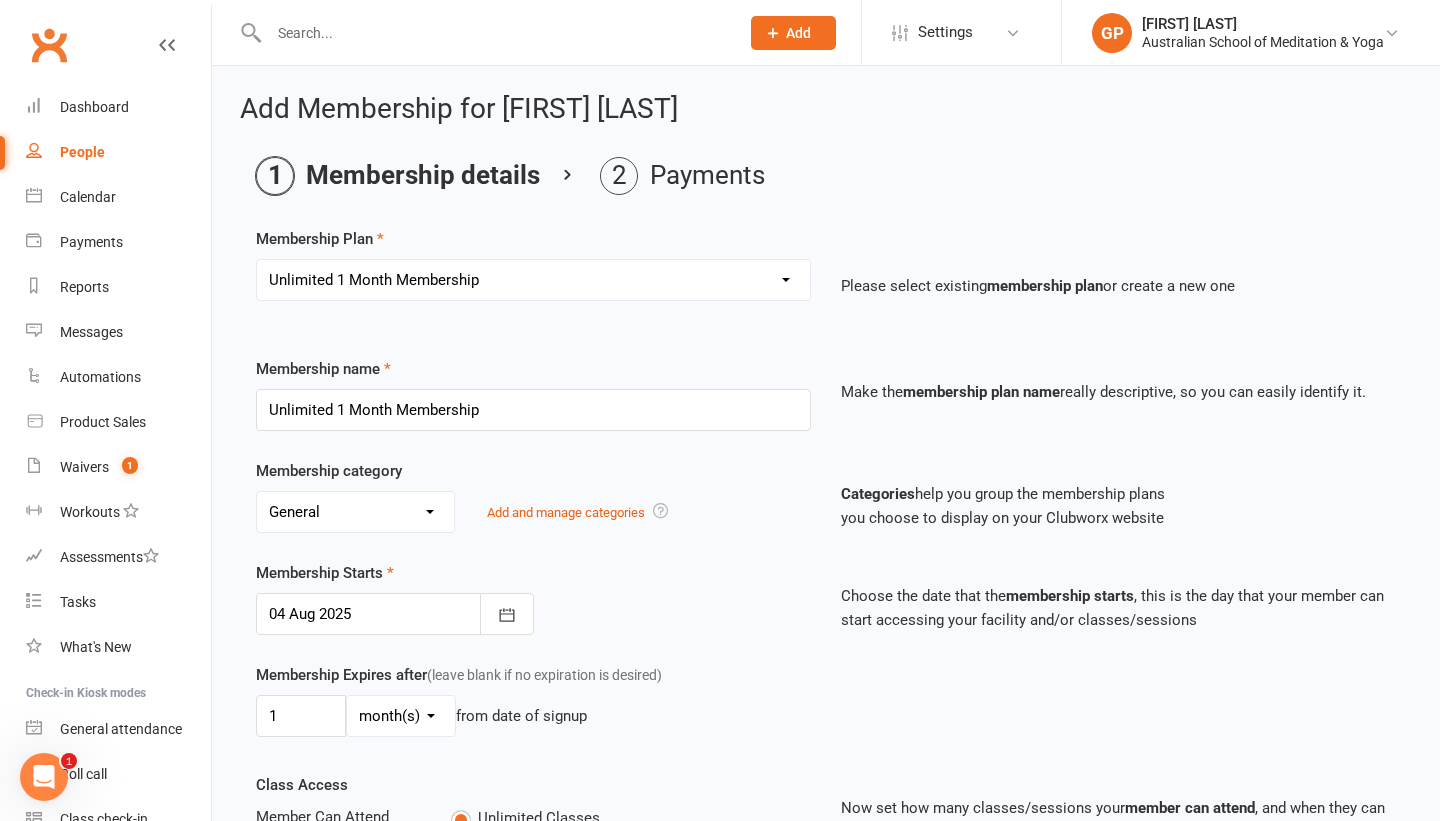 click on "No category Cabin Deep Peace Meditation Donation Donation class Festivals General Gift Card Massage Meditation Only for New Members Open Day Specials Partnerships Retreat Members Specials Student/Concession Workshops Add and manage categories" at bounding box center [533, 512] 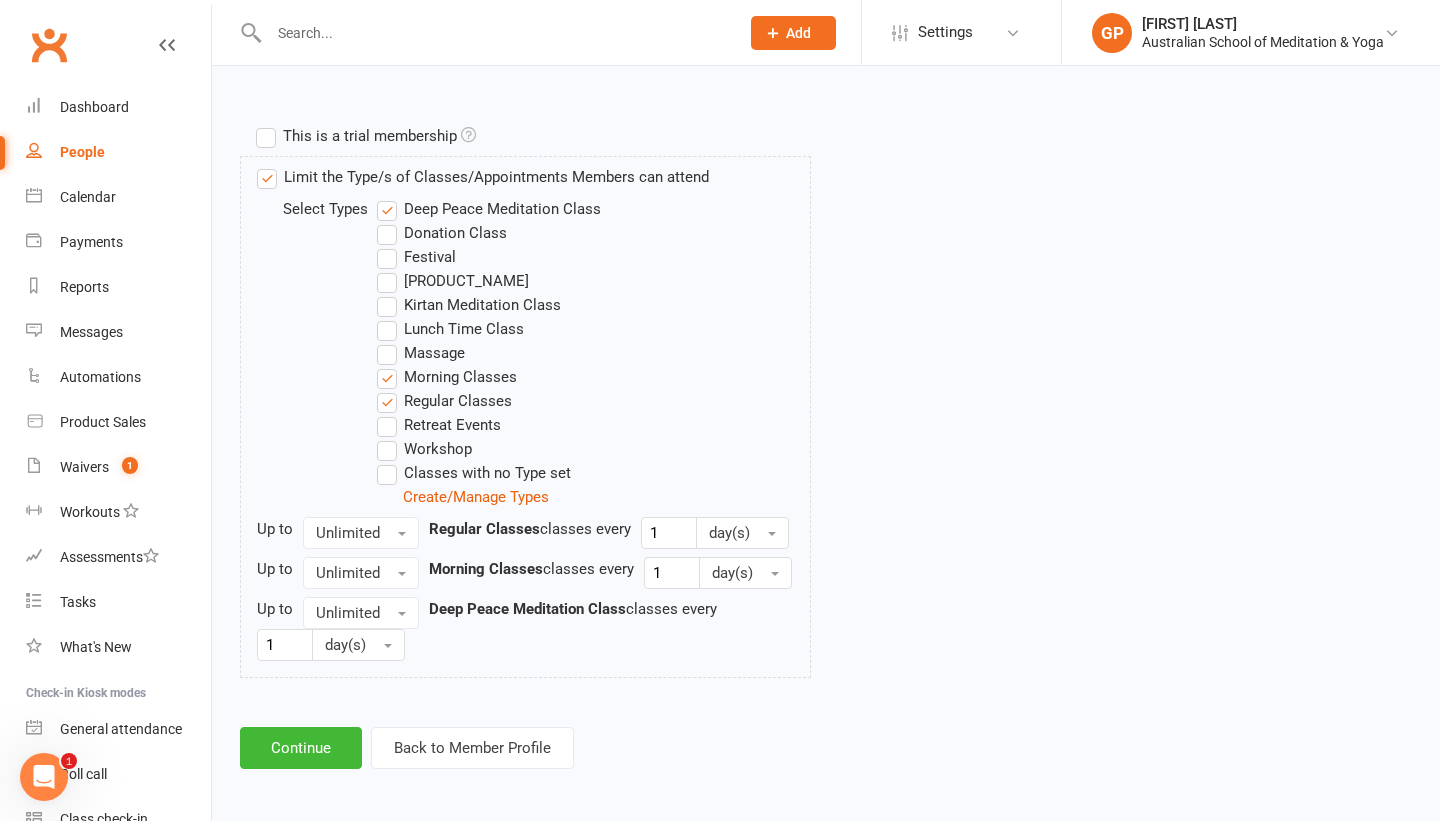 scroll, scrollTop: 948, scrollLeft: 0, axis: vertical 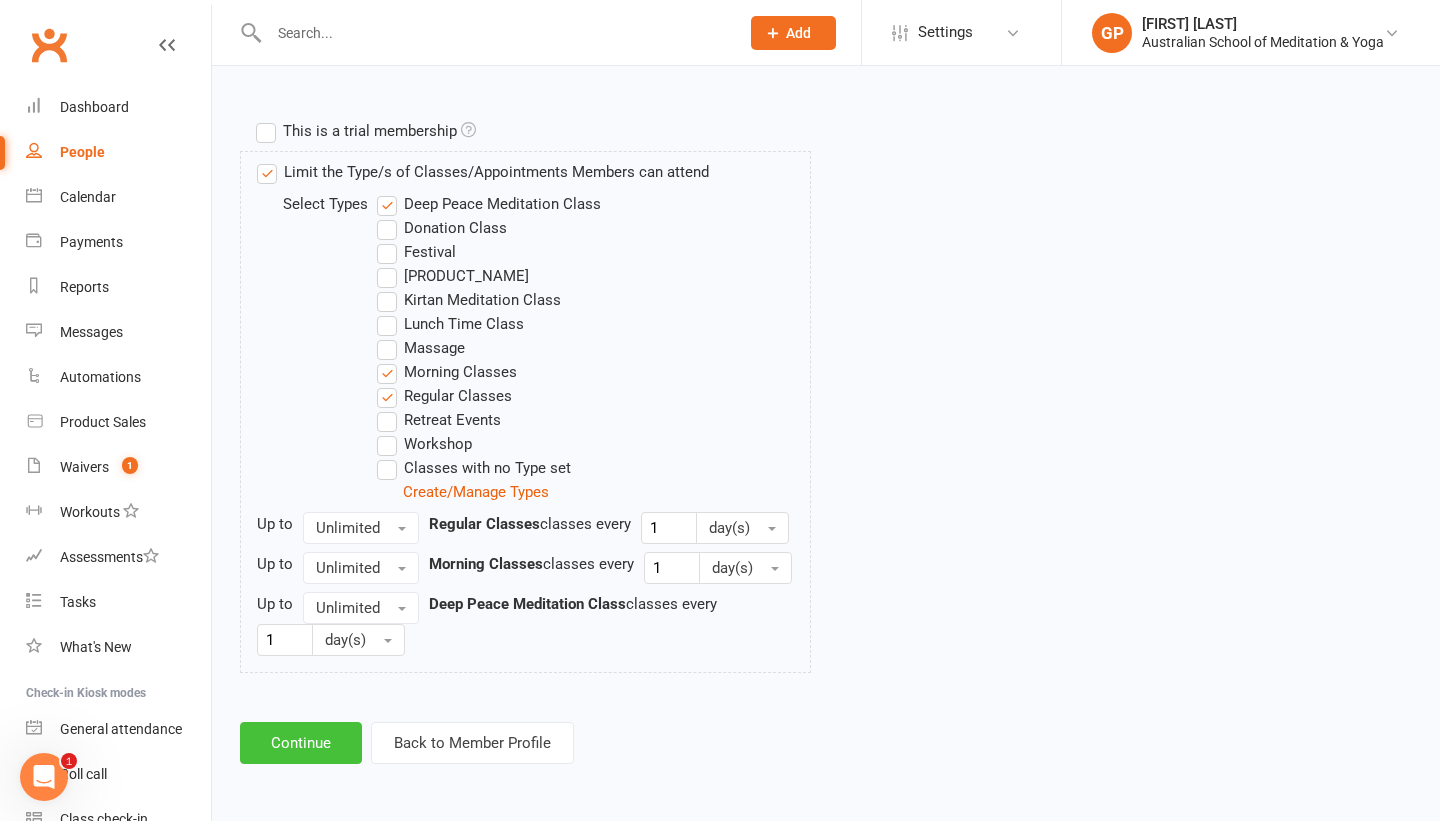 click on "Continue" at bounding box center (301, 743) 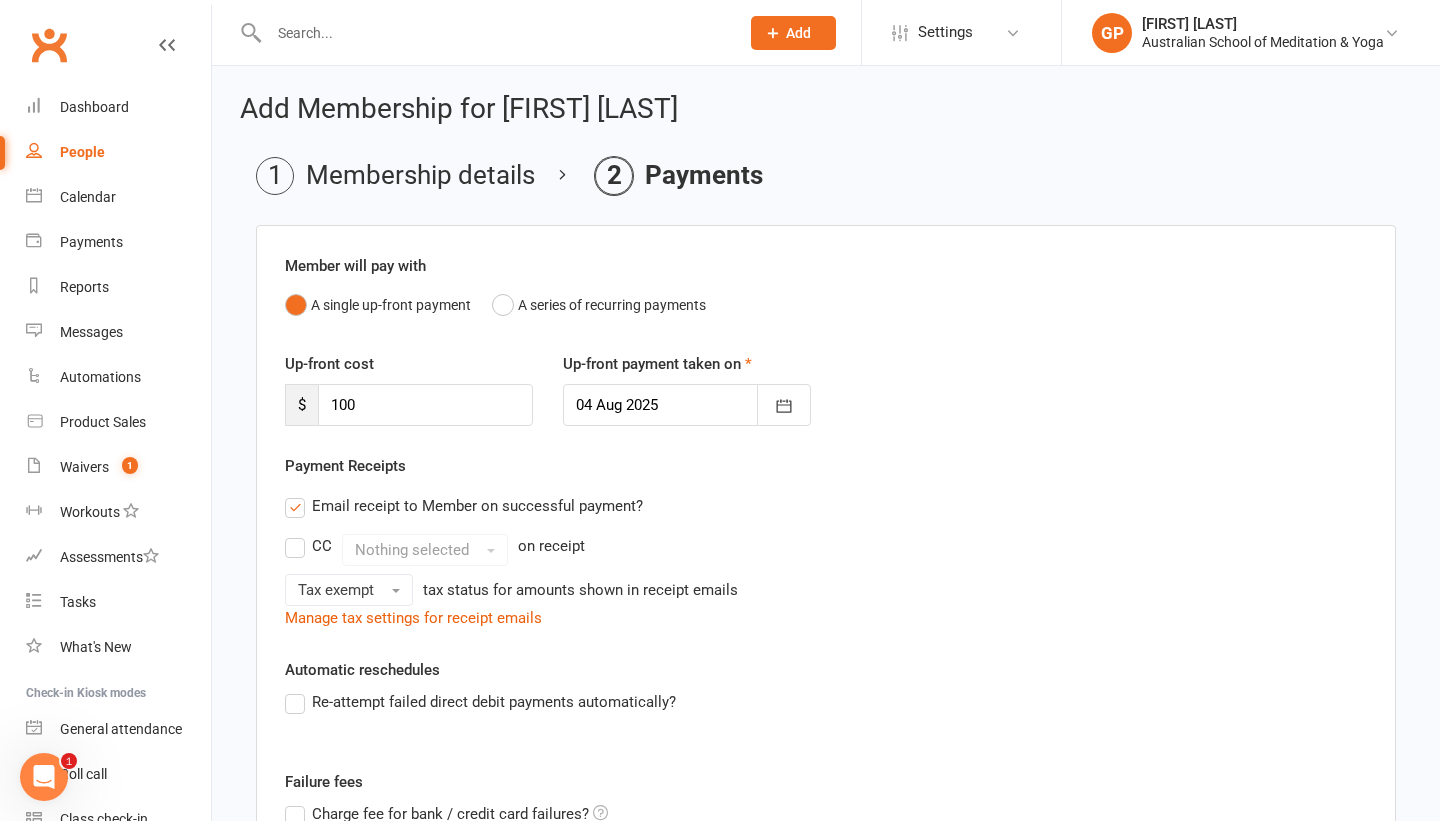 click on "CC
Nothing selected
on receipt" at bounding box center (826, 550) 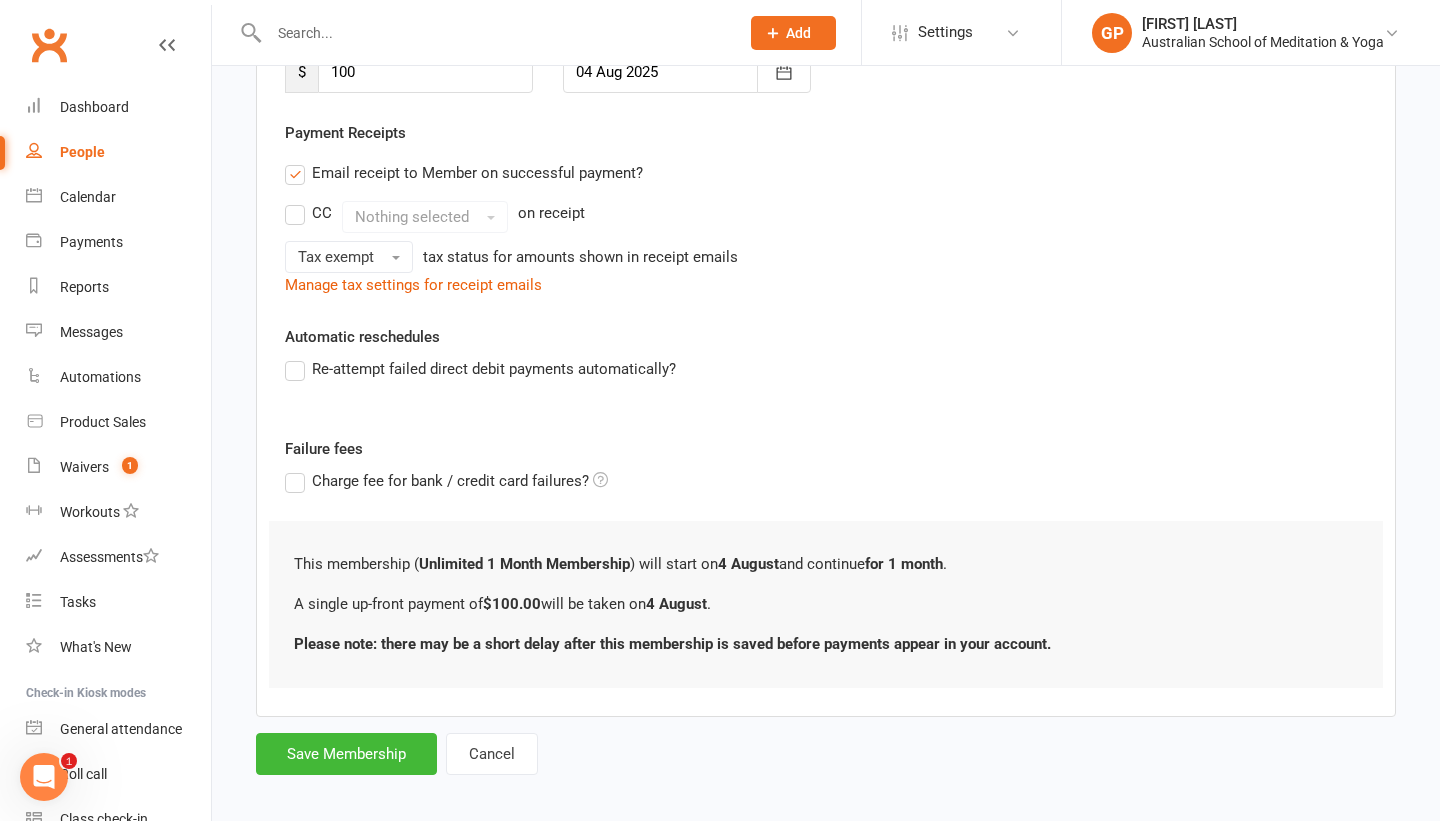 scroll, scrollTop: 348, scrollLeft: 0, axis: vertical 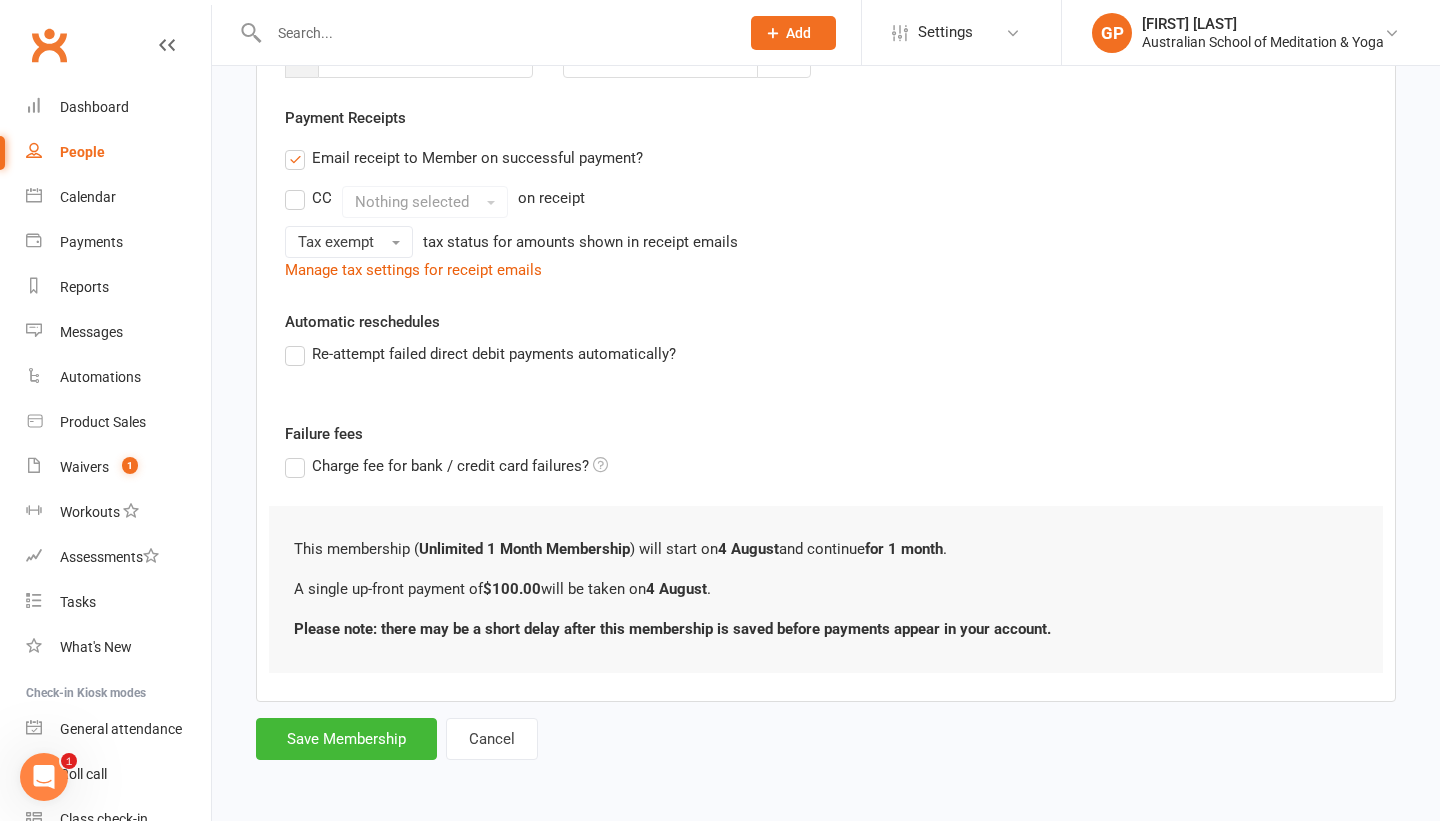 click on "Member will pay with A single up-front payment A series of recurring payments Up-front cost  $ 100 Up-front payment taken on [DATE]
[MONTH] [YEAR]
Sun Mon Tue Wed Thu Fri Sat
31
27
28
29
30
31
01
02
32
03
04
05
06
07
08
09
33
10
11
12
13
14
15
16
34
17
18
19
20
21
22
23
35
24
25" at bounding box center [826, 318] 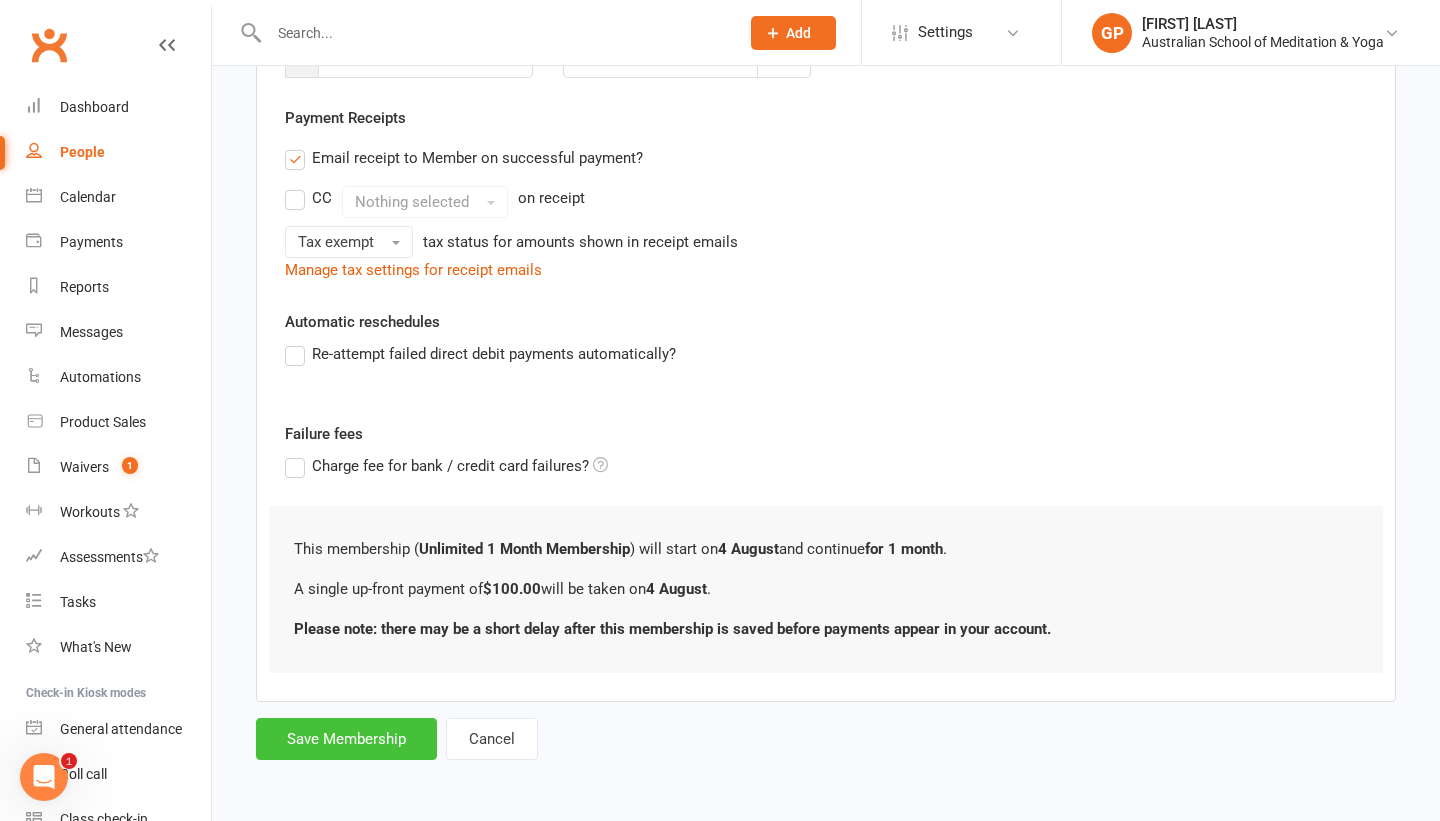 click on "Save Membership" at bounding box center [346, 739] 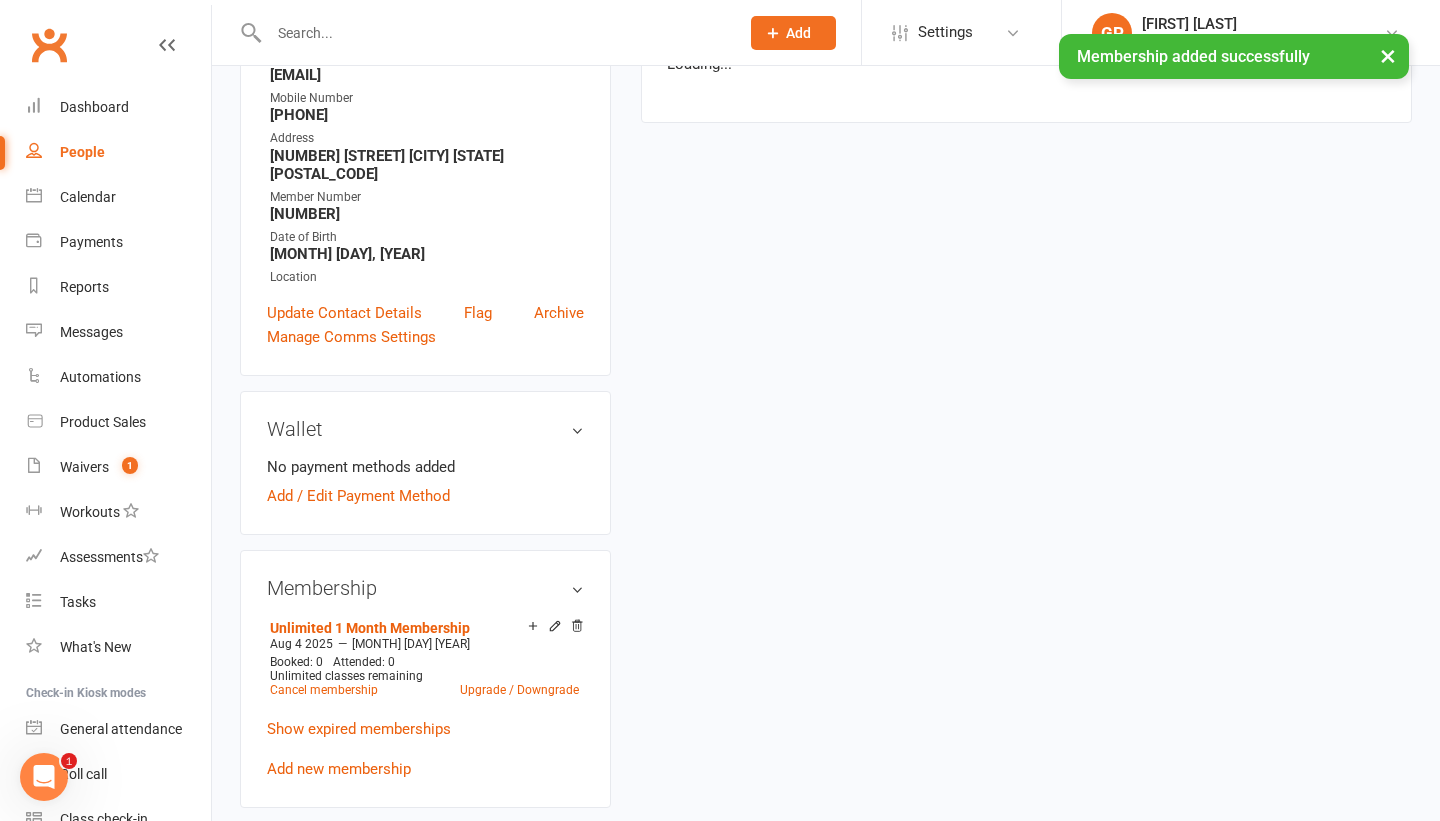 scroll, scrollTop: 0, scrollLeft: 0, axis: both 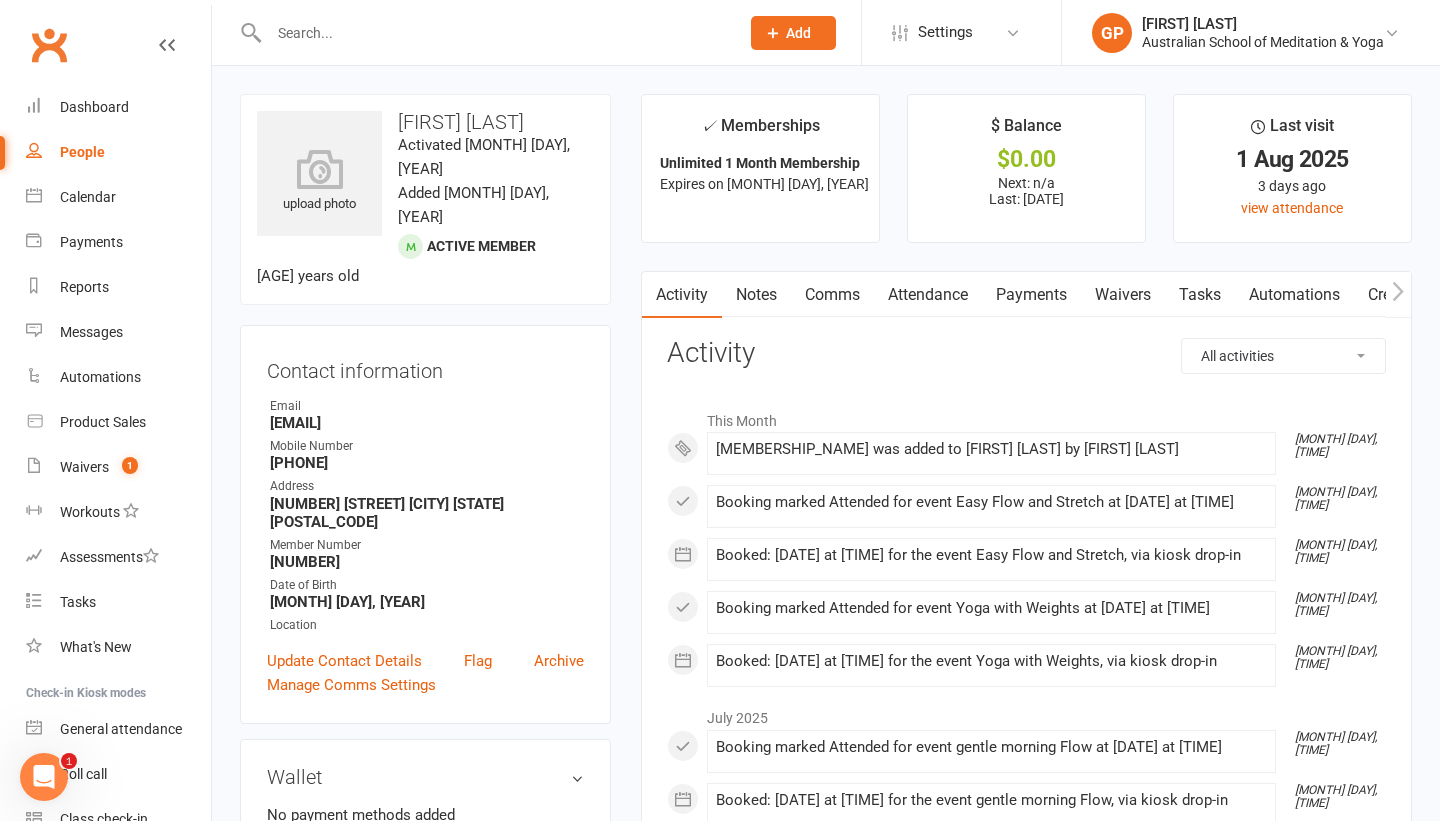 click on "Payments" at bounding box center [1031, 295] 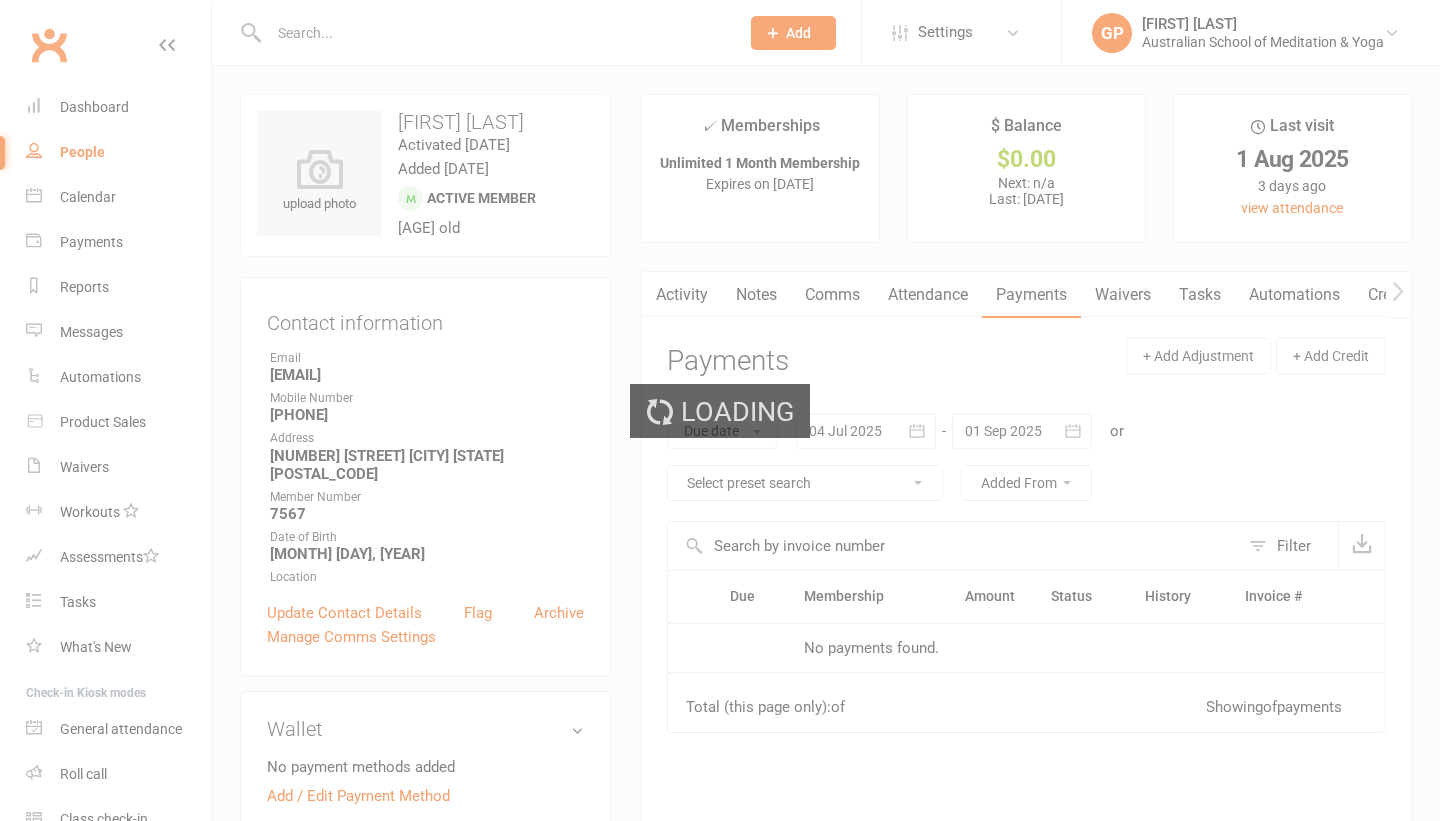 scroll, scrollTop: 0, scrollLeft: 0, axis: both 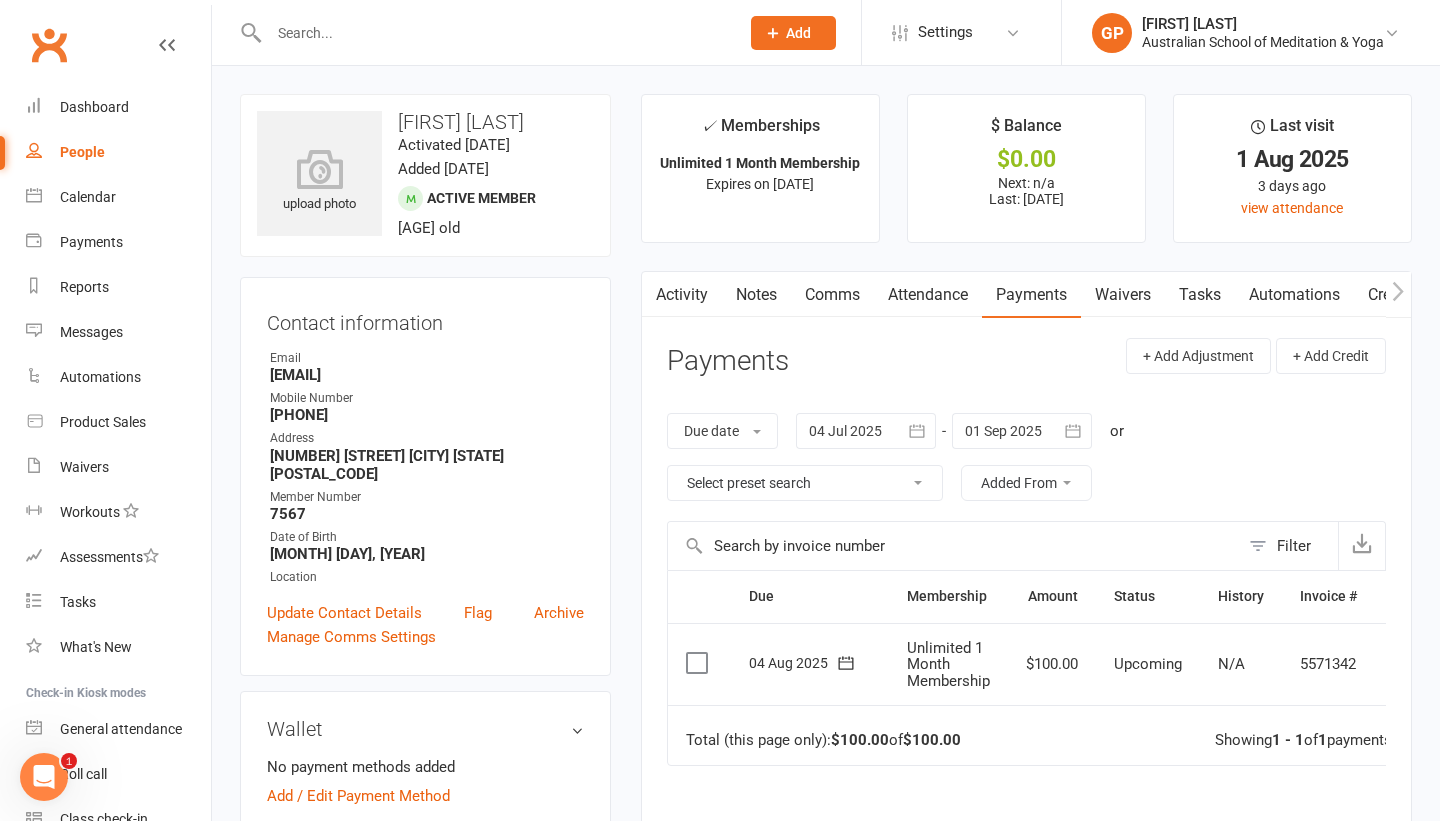 click at bounding box center (699, 663) 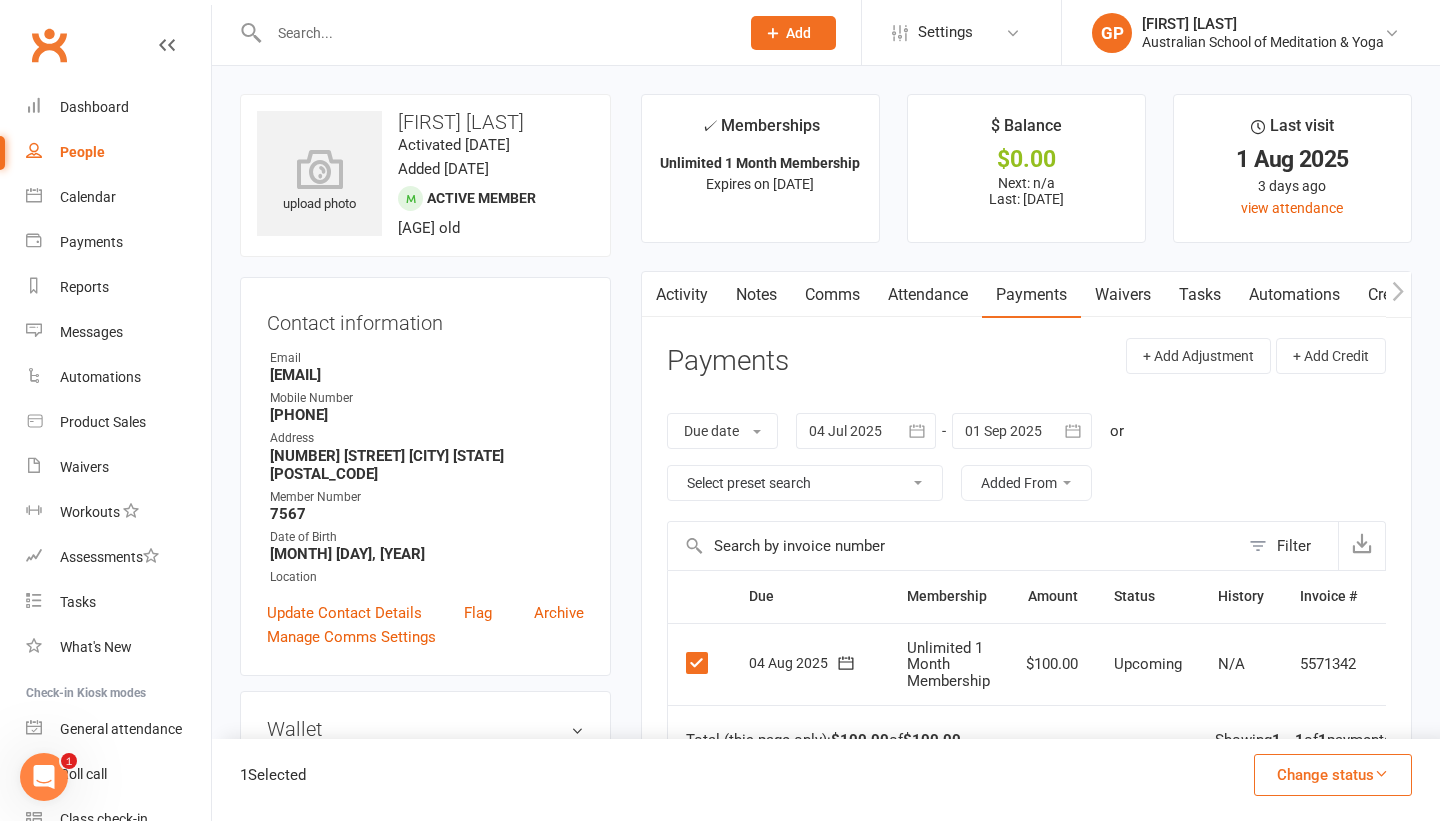 click on "Change status" at bounding box center [1333, 775] 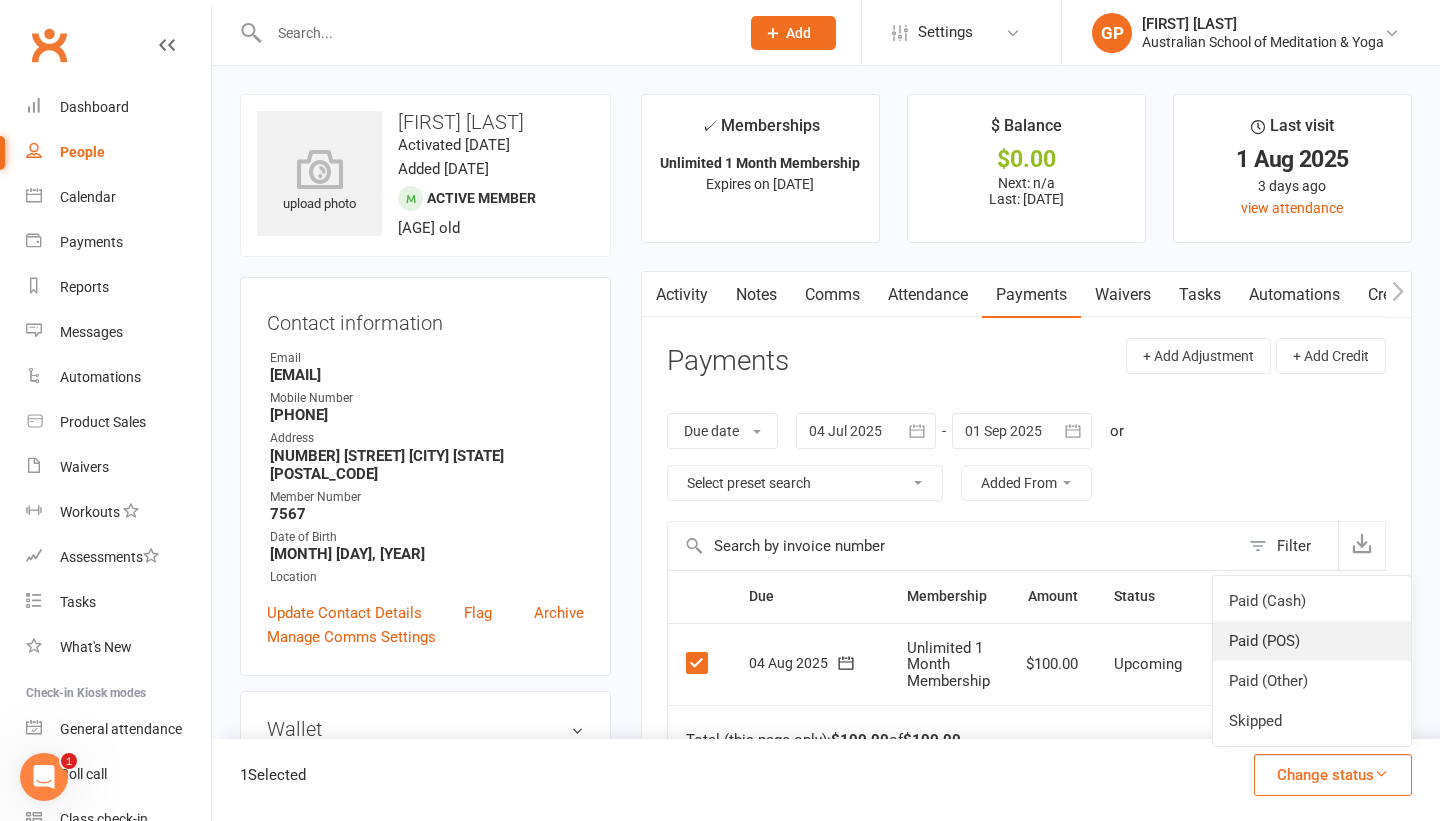 click on "Paid (POS)" at bounding box center (1312, 641) 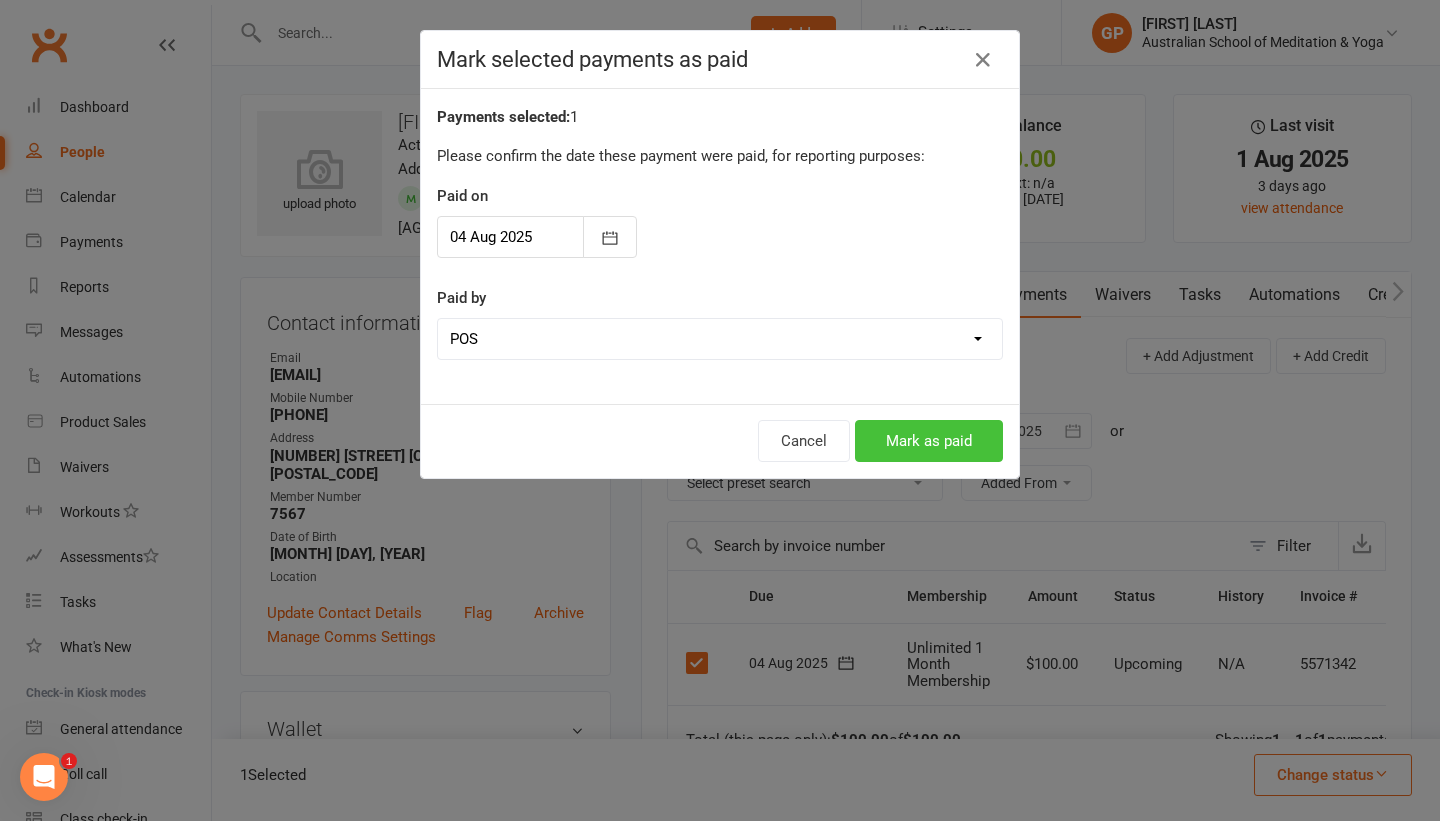 click on "Mark as paid" at bounding box center (929, 441) 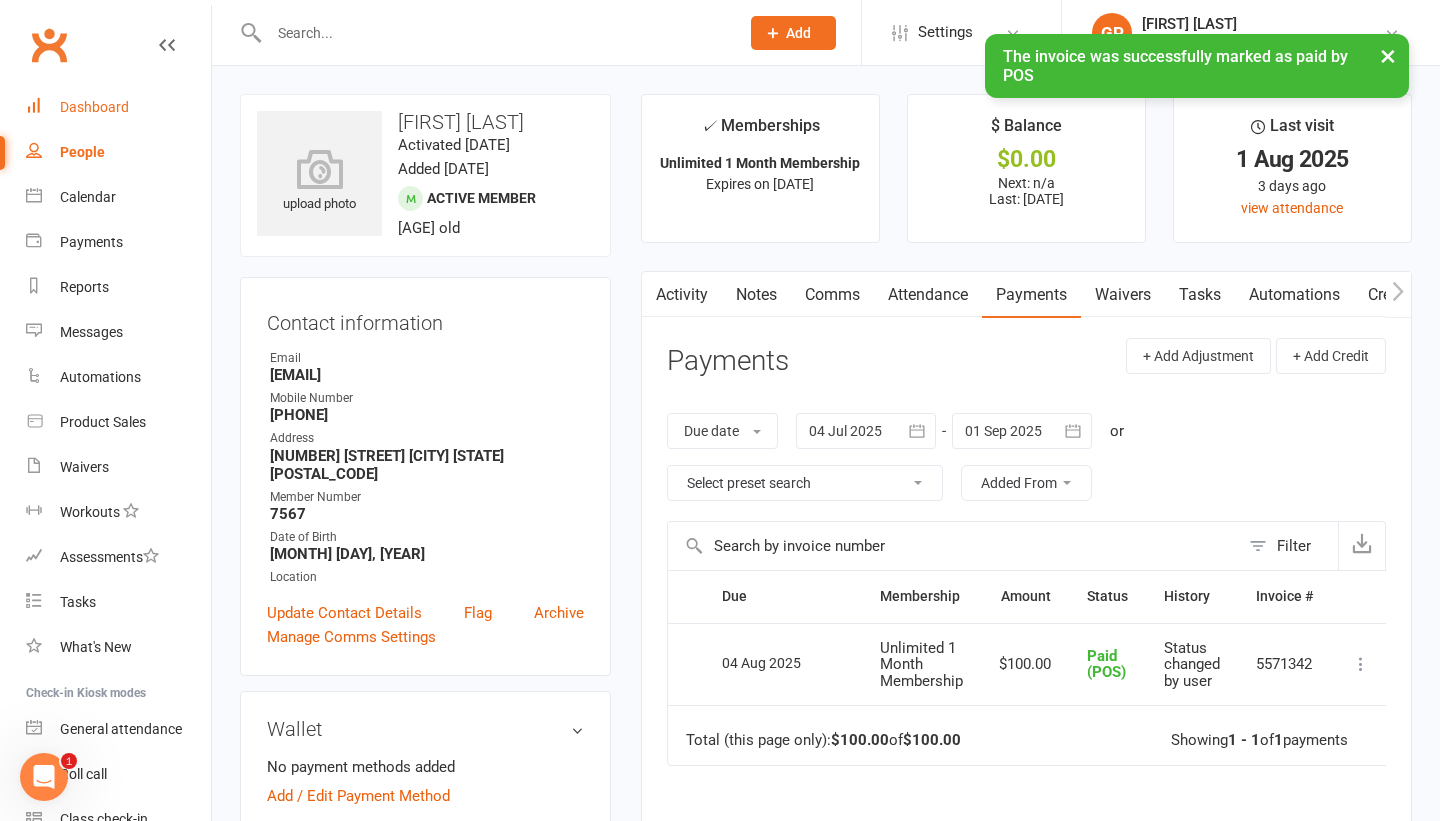 click on "Dashboard" at bounding box center (94, 107) 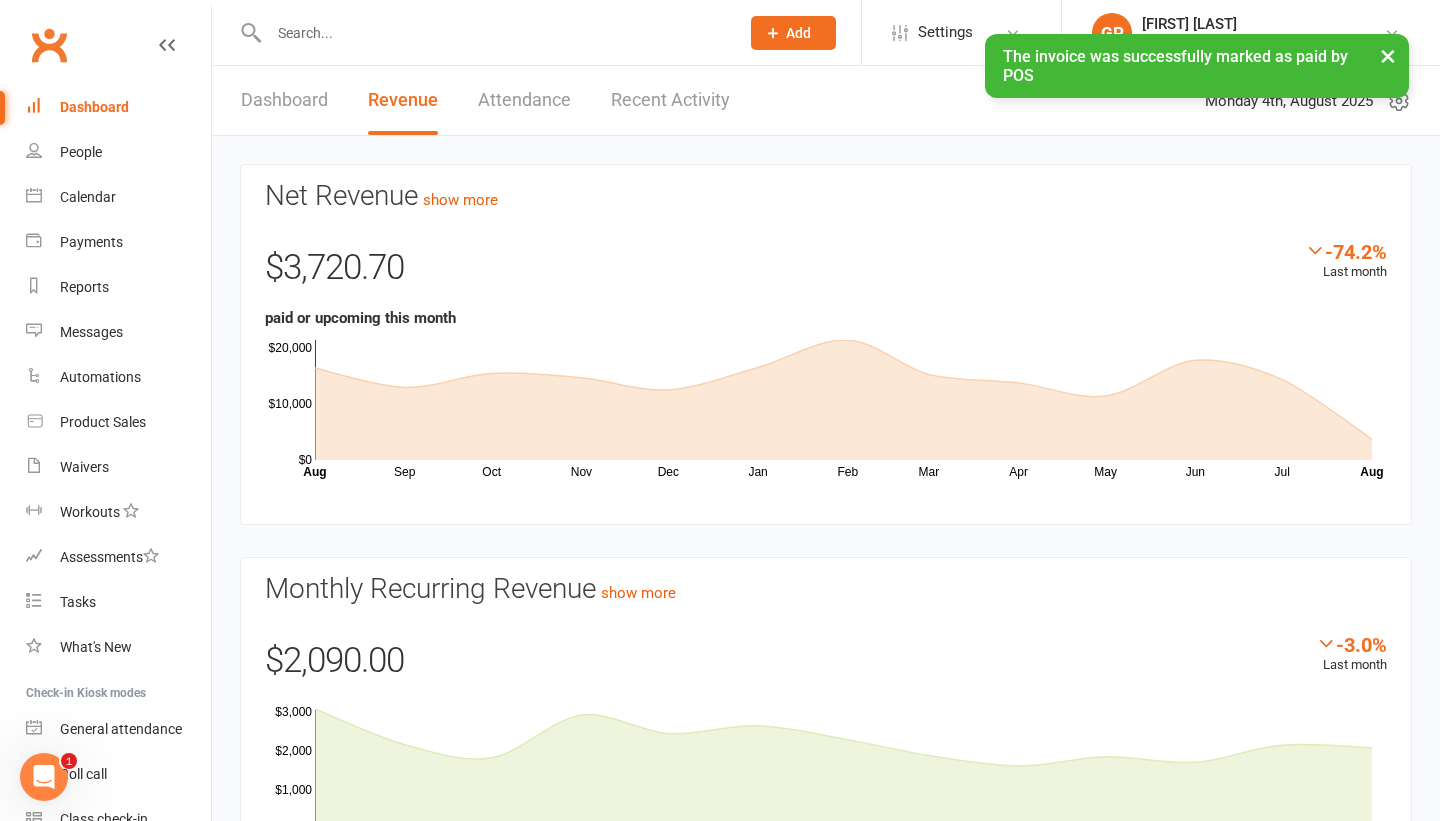 click on "×" at bounding box center [1388, 55] 